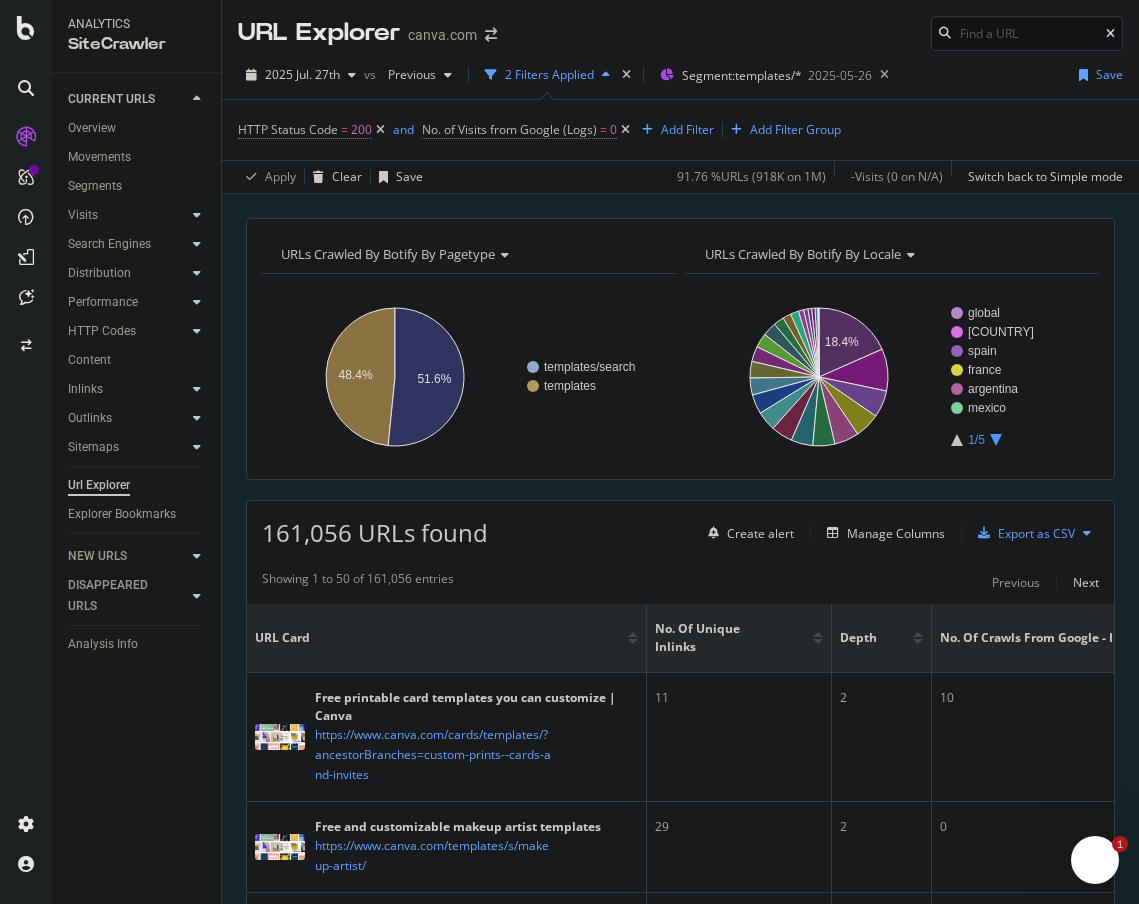 scroll, scrollTop: 0, scrollLeft: 0, axis: both 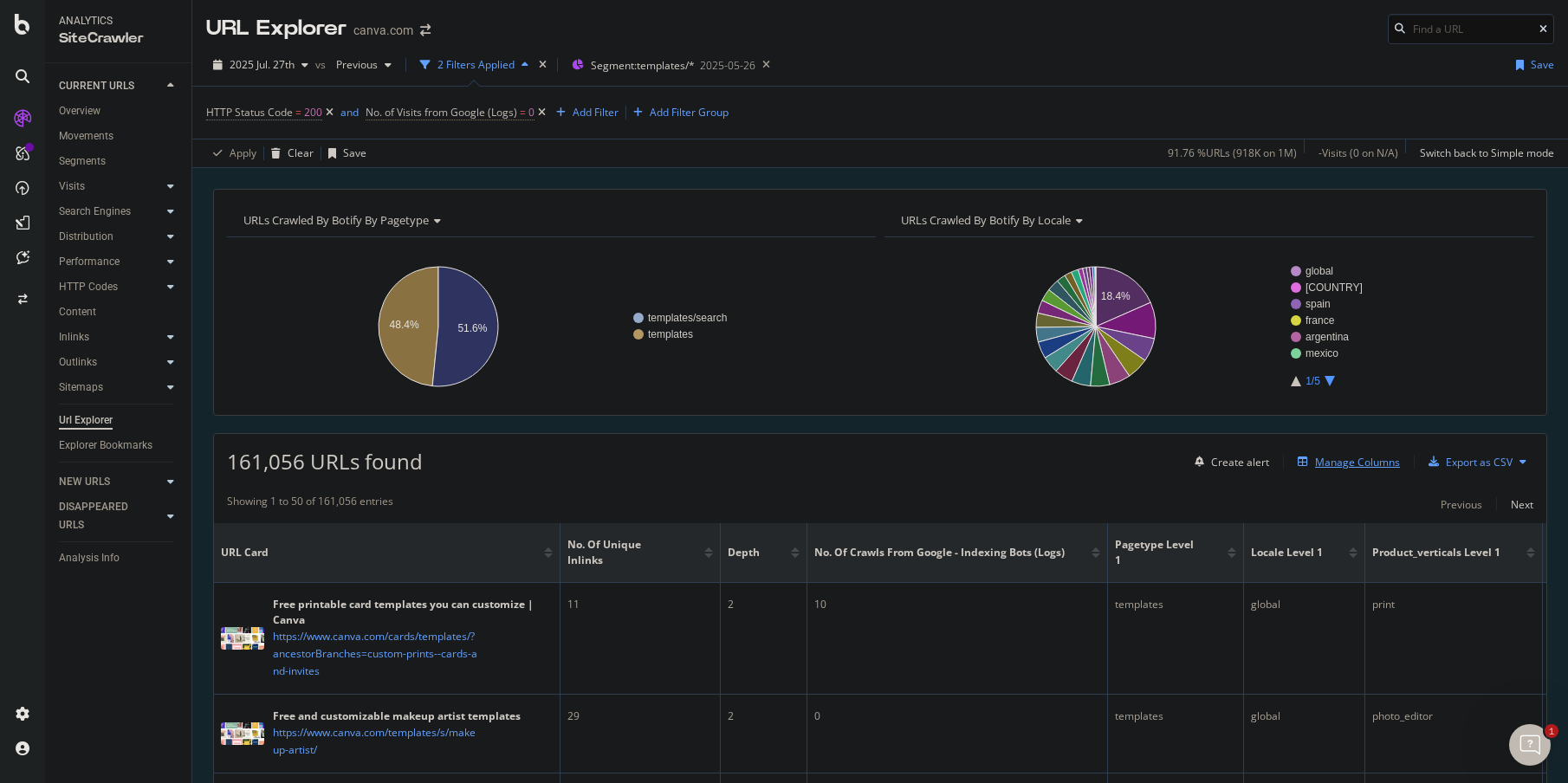 click on "Manage Columns" at bounding box center (1357, 462) 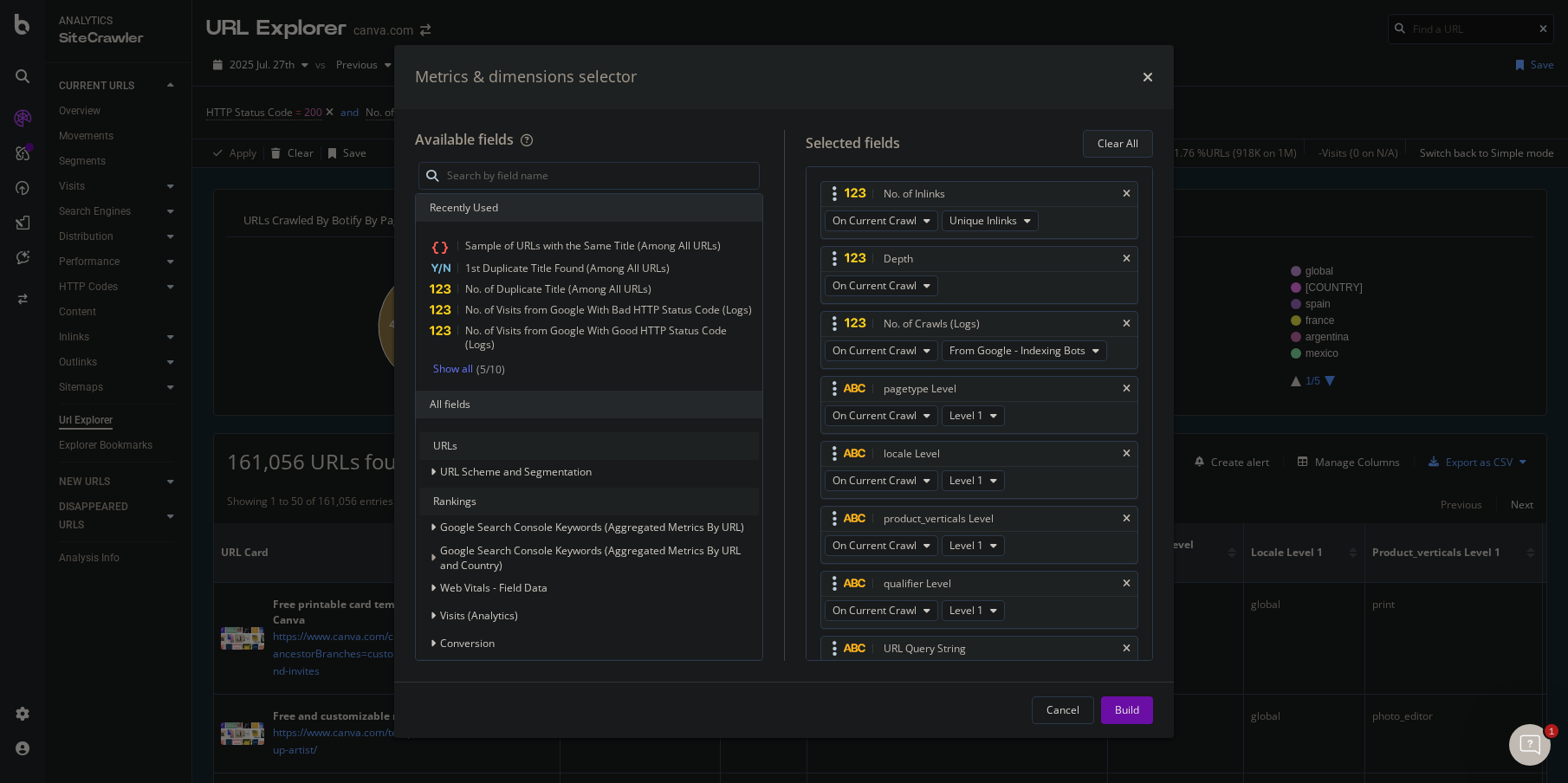 click on "Clear All" at bounding box center [1118, 143] 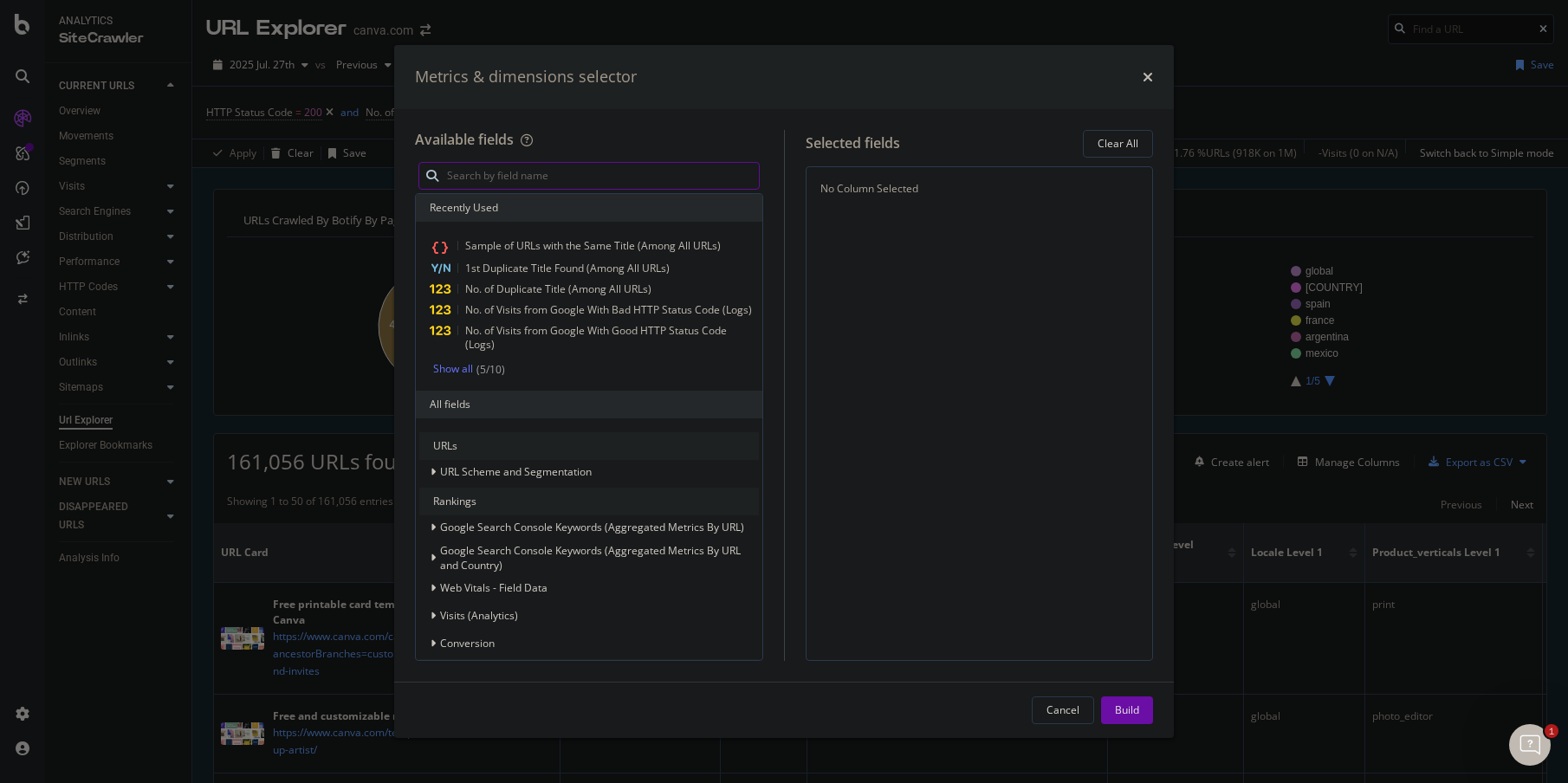 click at bounding box center (602, 176) 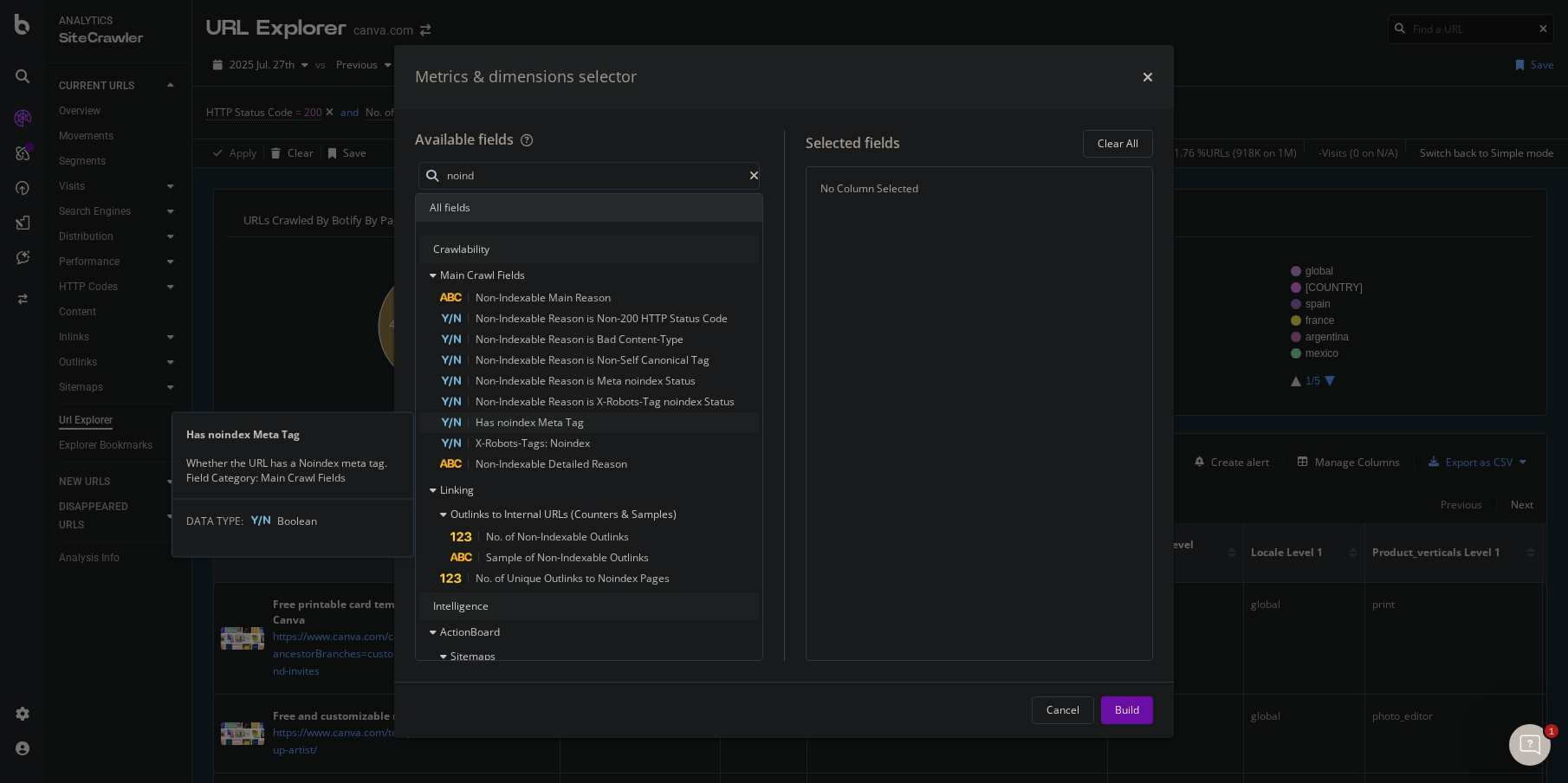 click on "Has" at bounding box center (486, 422) 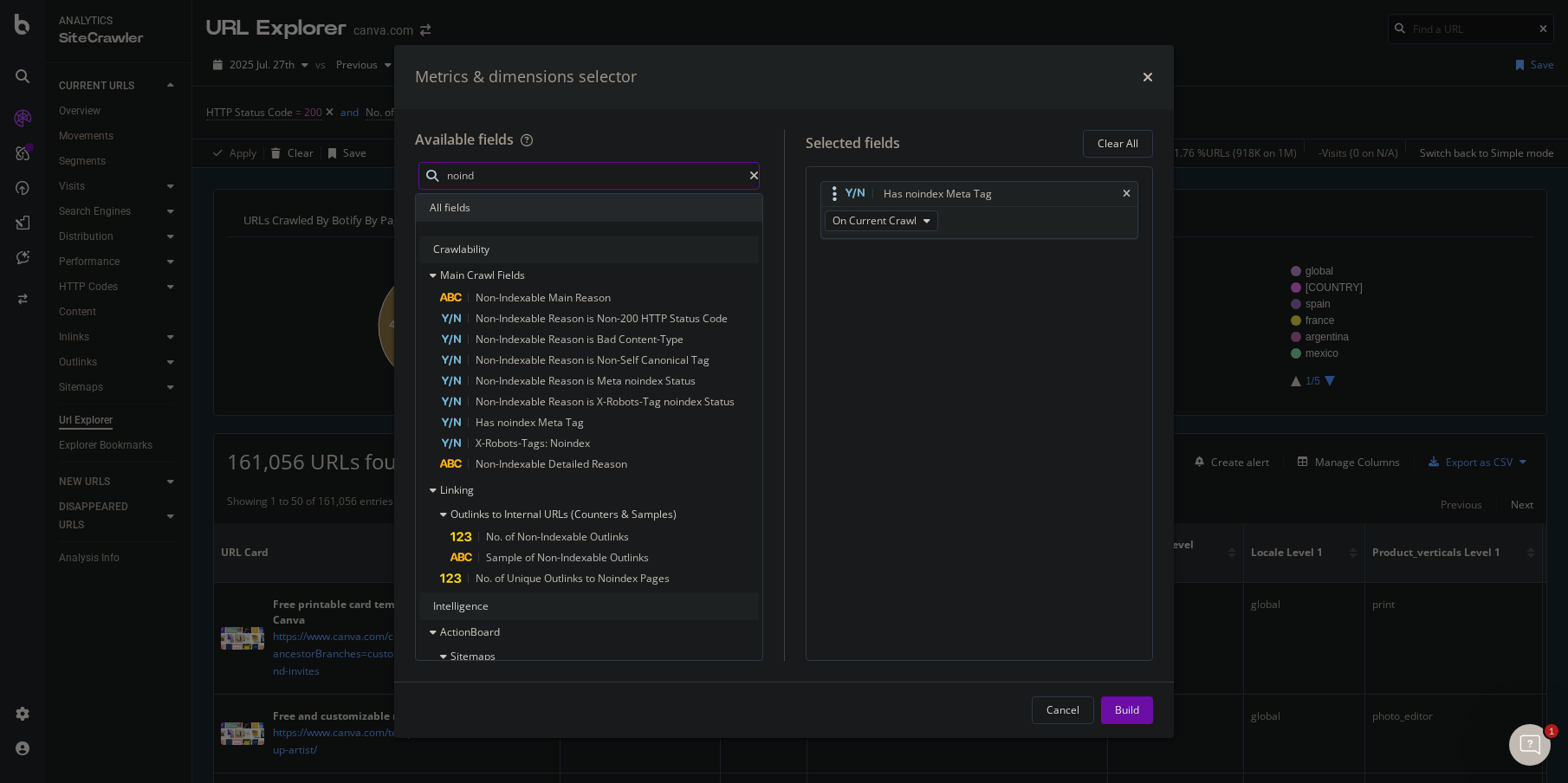 drag, startPoint x: 498, startPoint y: 174, endPoint x: 353, endPoint y: 166, distance: 145.2205 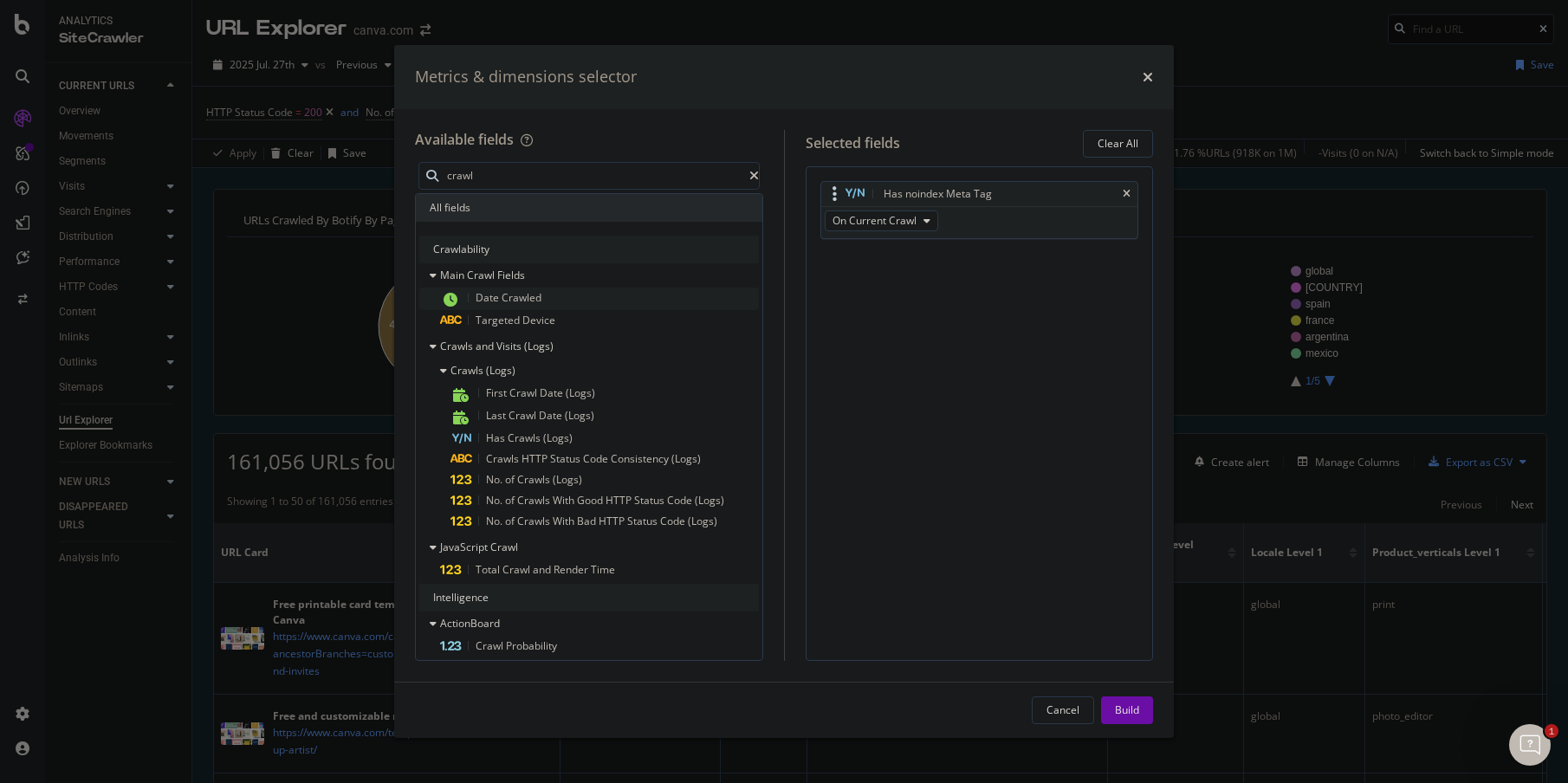 click on "Crawled" at bounding box center (522, 297) 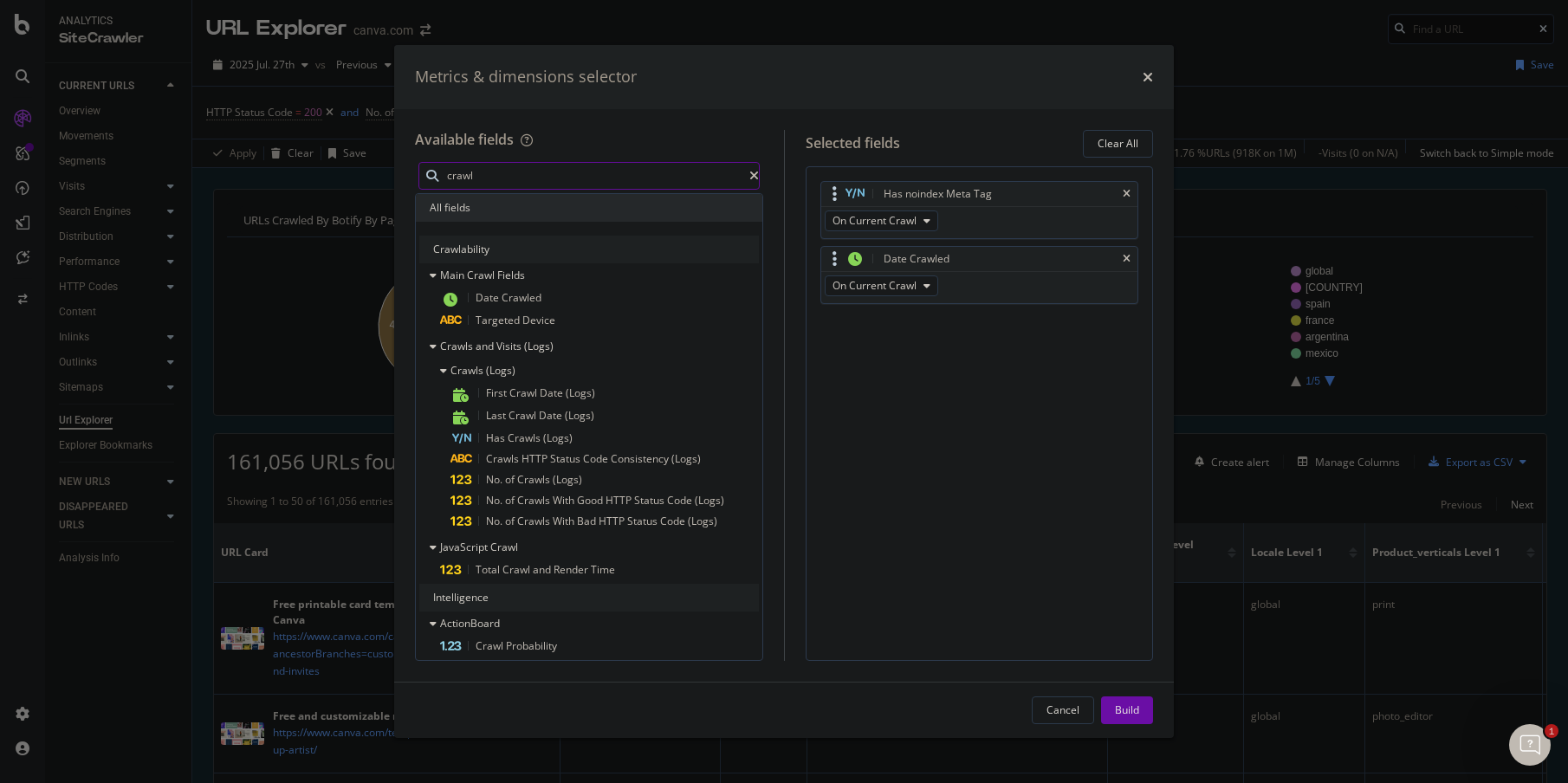 drag, startPoint x: 480, startPoint y: 178, endPoint x: 425, endPoint y: 169, distance: 55.731499 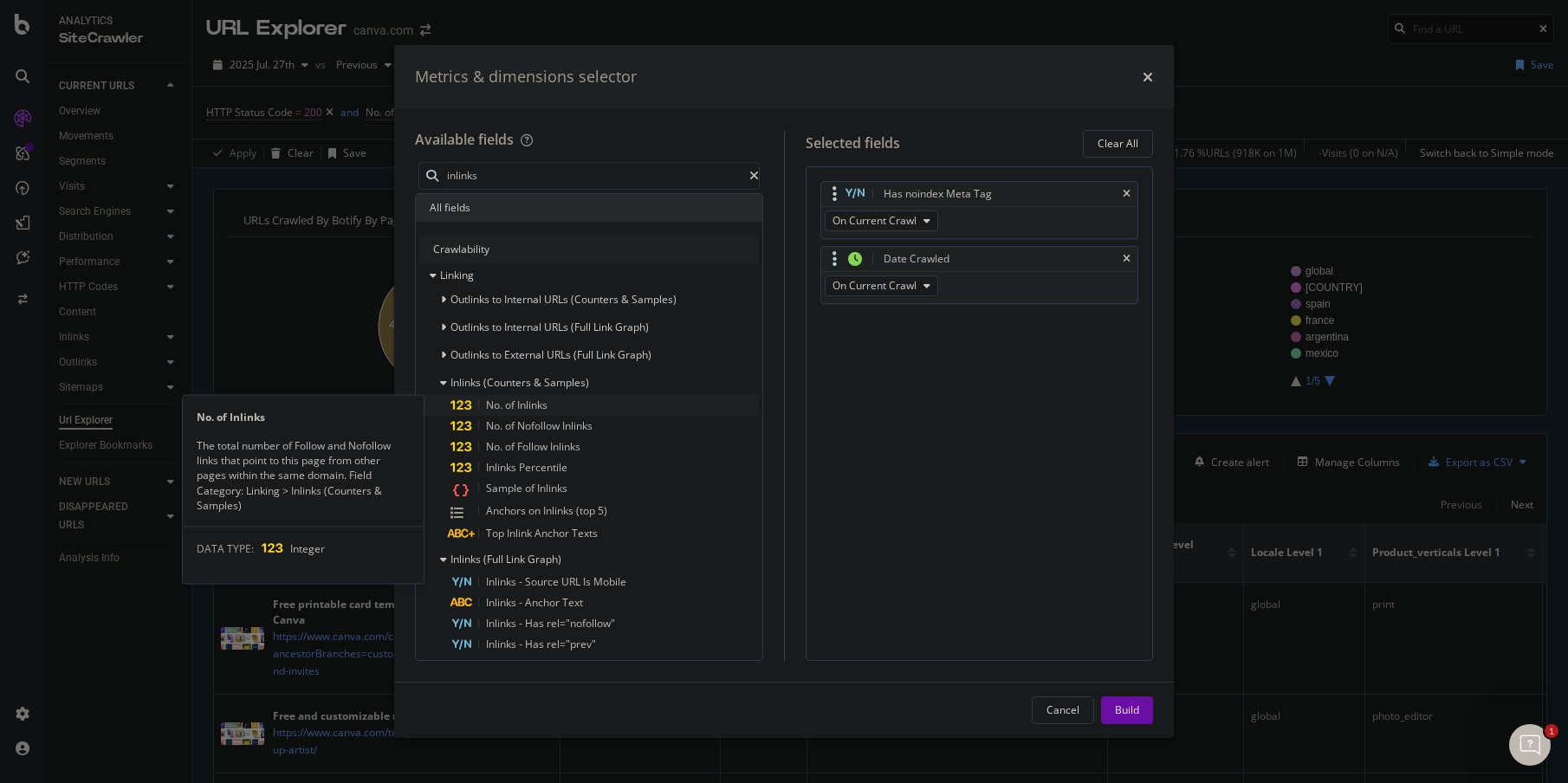 click on "No." at bounding box center [496, 404] 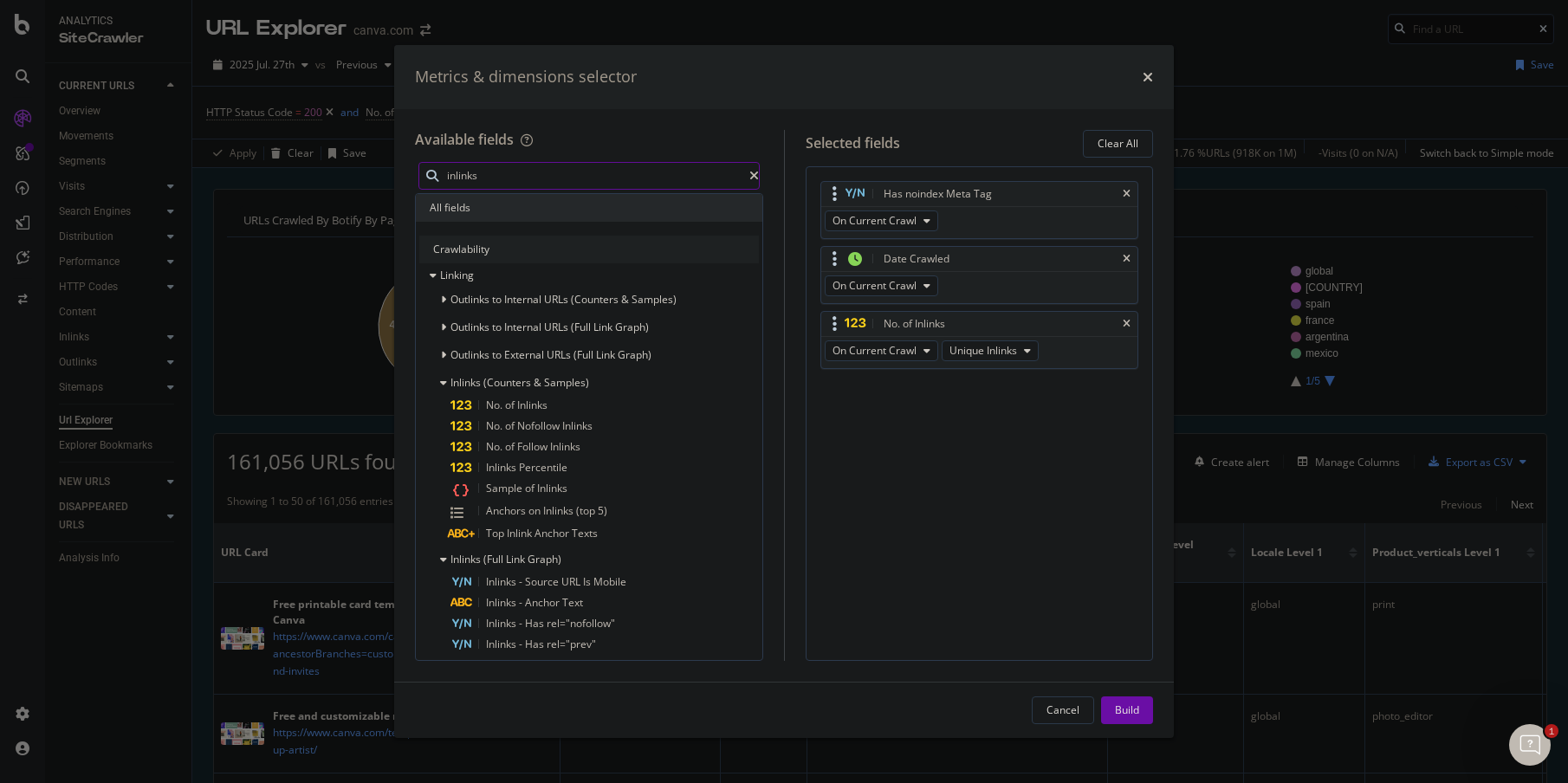 drag, startPoint x: 389, startPoint y: 177, endPoint x: 355, endPoint y: 174, distance: 34.132096 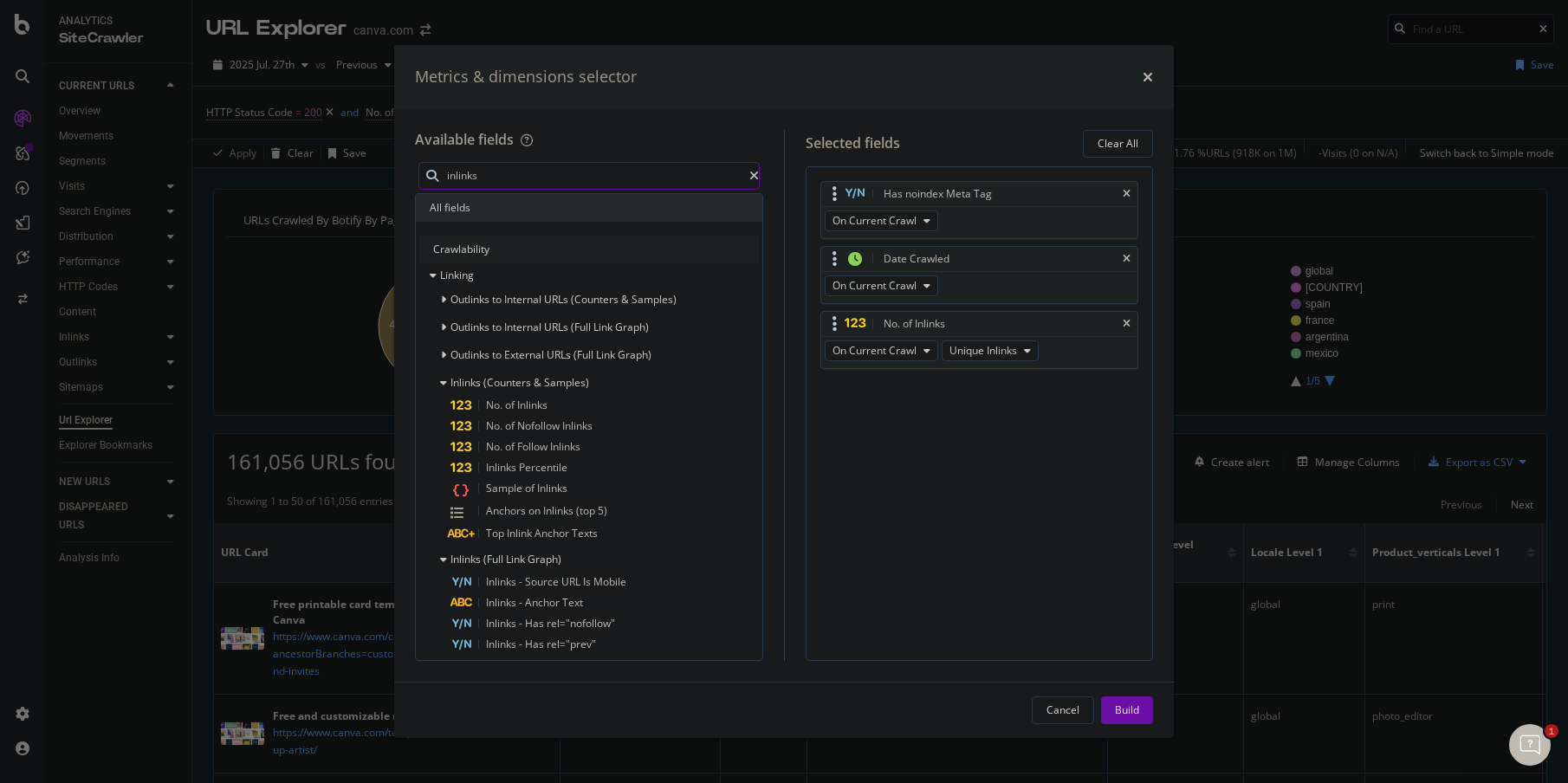 click on "Metrics & dimensions selector Available fields inlinks All fields Crawlability Linking   Outlinks   to   Internal   URLs   (Counters   &   Samples)   Outlinks   to   Internal   URLs   (Full   Link   Graph)   Outlinks   to   External   URLs   (Full   Link   Graph)   Inlinks   (Counters   &   Samples)   No.   of   Inlinks   No.   of   Nofollow   Inlinks   No.   of   Follow   Inlinks   Inlinks   Percentile   Sample   of   Inlinks   Anchors   on   Inlinks   (top   5)   Top   Inlink   Anchor   Texts   Inlinks   (Full   Link   Graph)   Inlinks   -   Source   URL   Is   Mobile   Inlinks   -   Anchor   Text   Inlinks   -   Has   rel="nofollow"   Inlinks   -   Has   rel="prev"   Inlinks   -   Has   rel="next"   Inlinks   -   Link   Main   Position   Inlinks   -   Link   Main   Position   Type   Inlinks   -   All   Link   Positions   Outlinks   to   External   URLs   (Counters   &   Samples)   Intelligence ActionBoard   Internal   Linking   More   than   10   Inlinks   on   3xx   Pages   More   than   10   Inlinks   on" at bounding box center [784, 392] 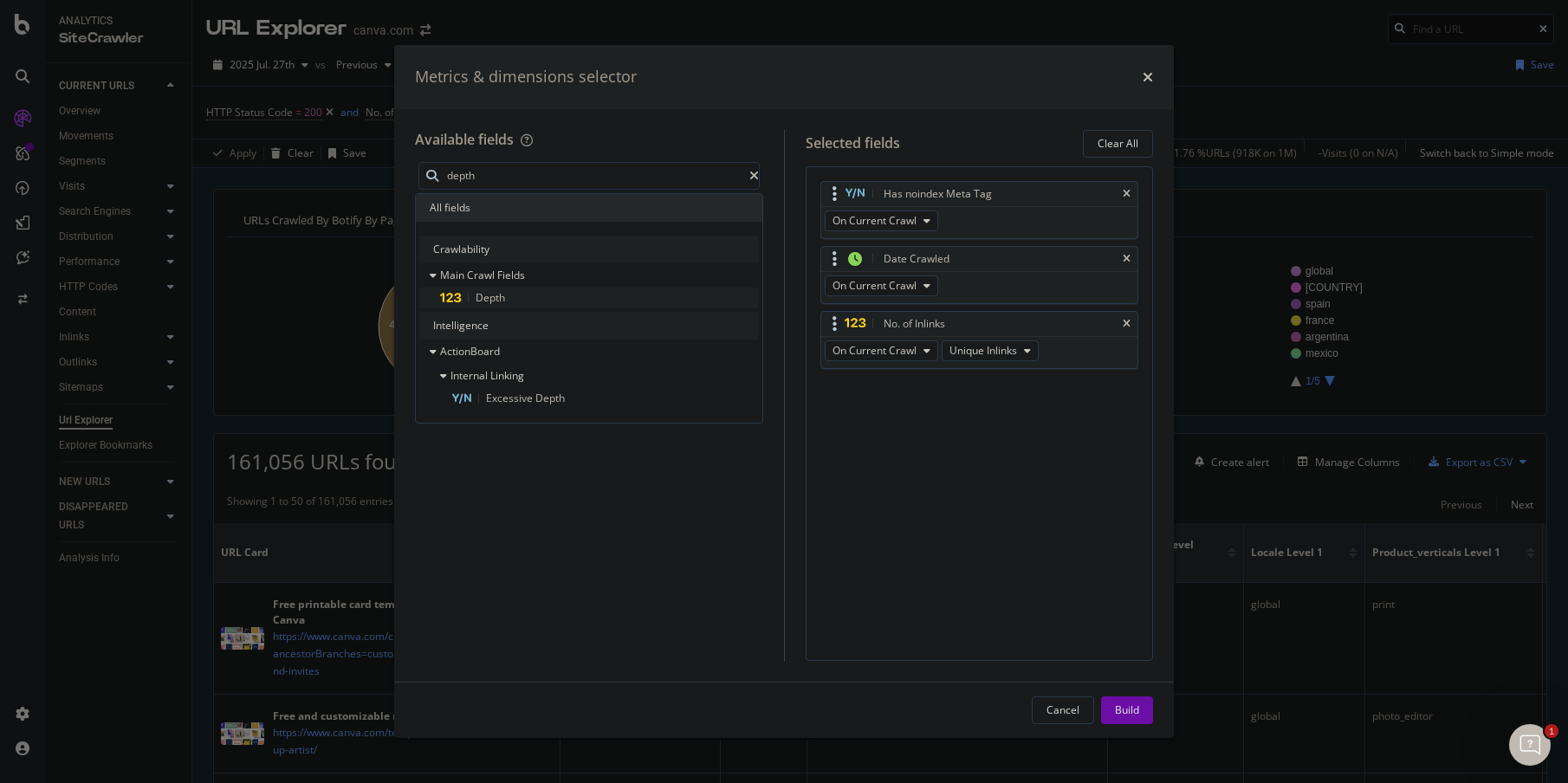 click on "Depth" at bounding box center (599, 298) 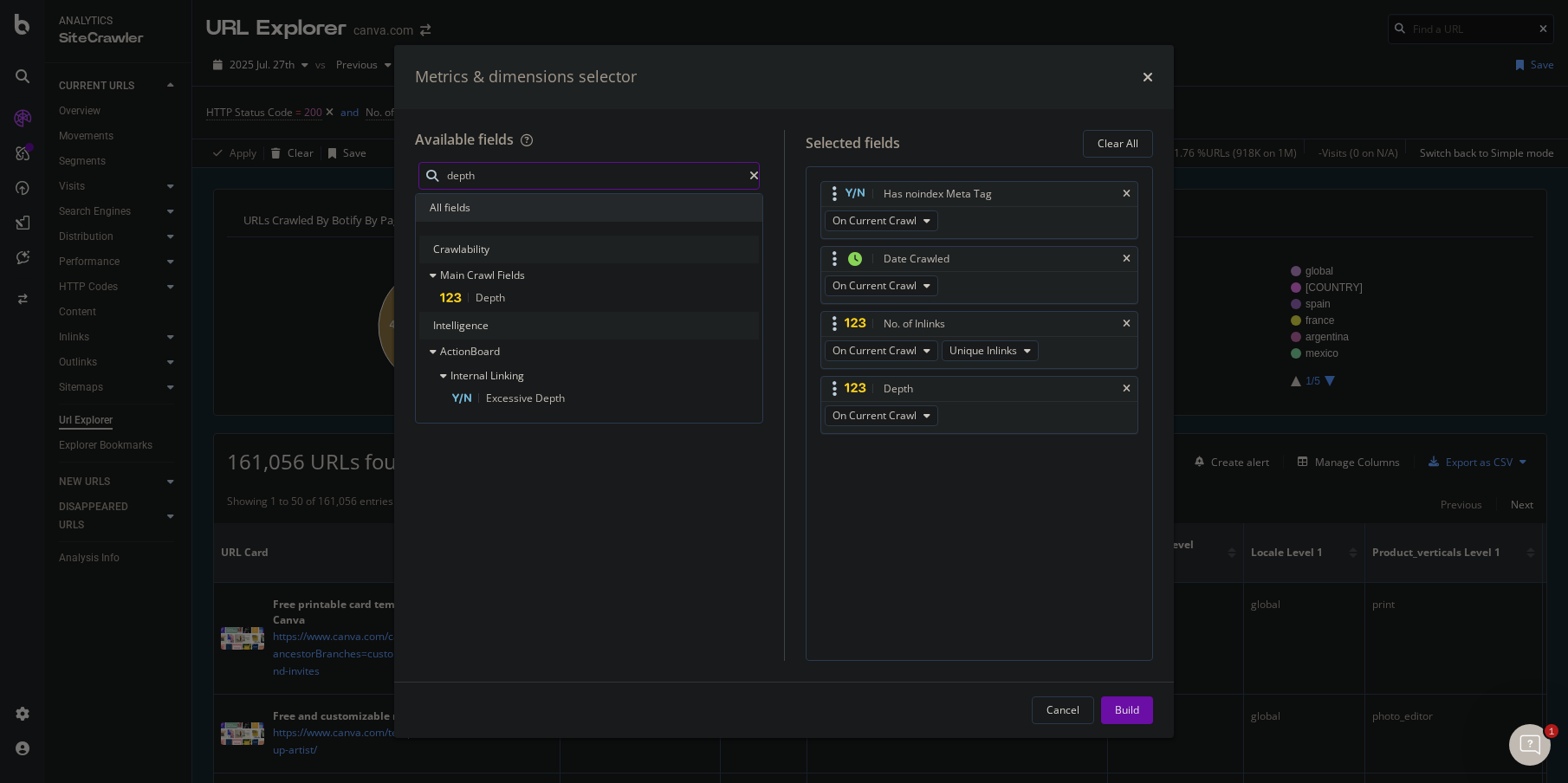 drag, startPoint x: 506, startPoint y: 178, endPoint x: 467, endPoint y: 174, distance: 39.20459 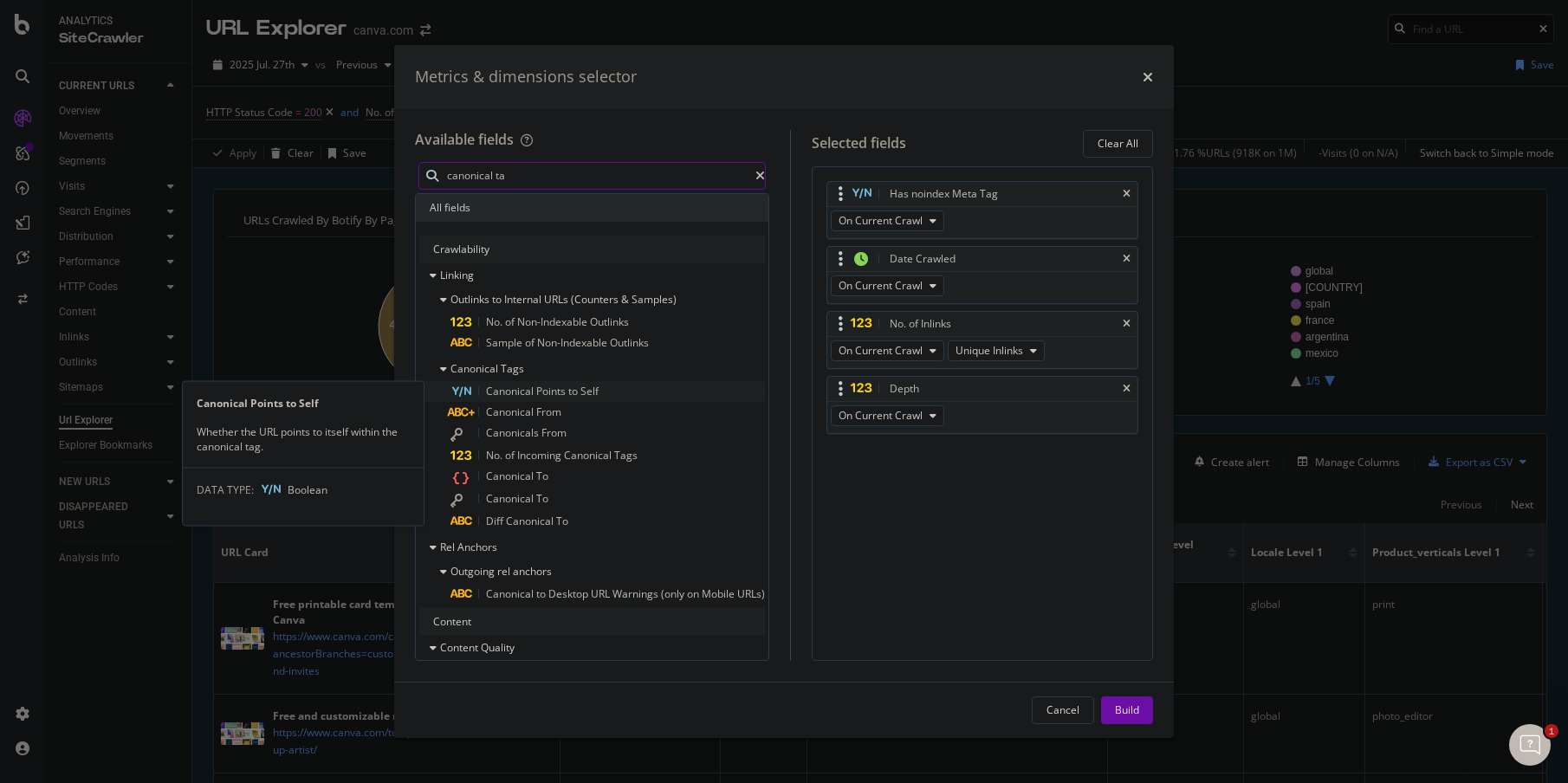 type on "canonical ta" 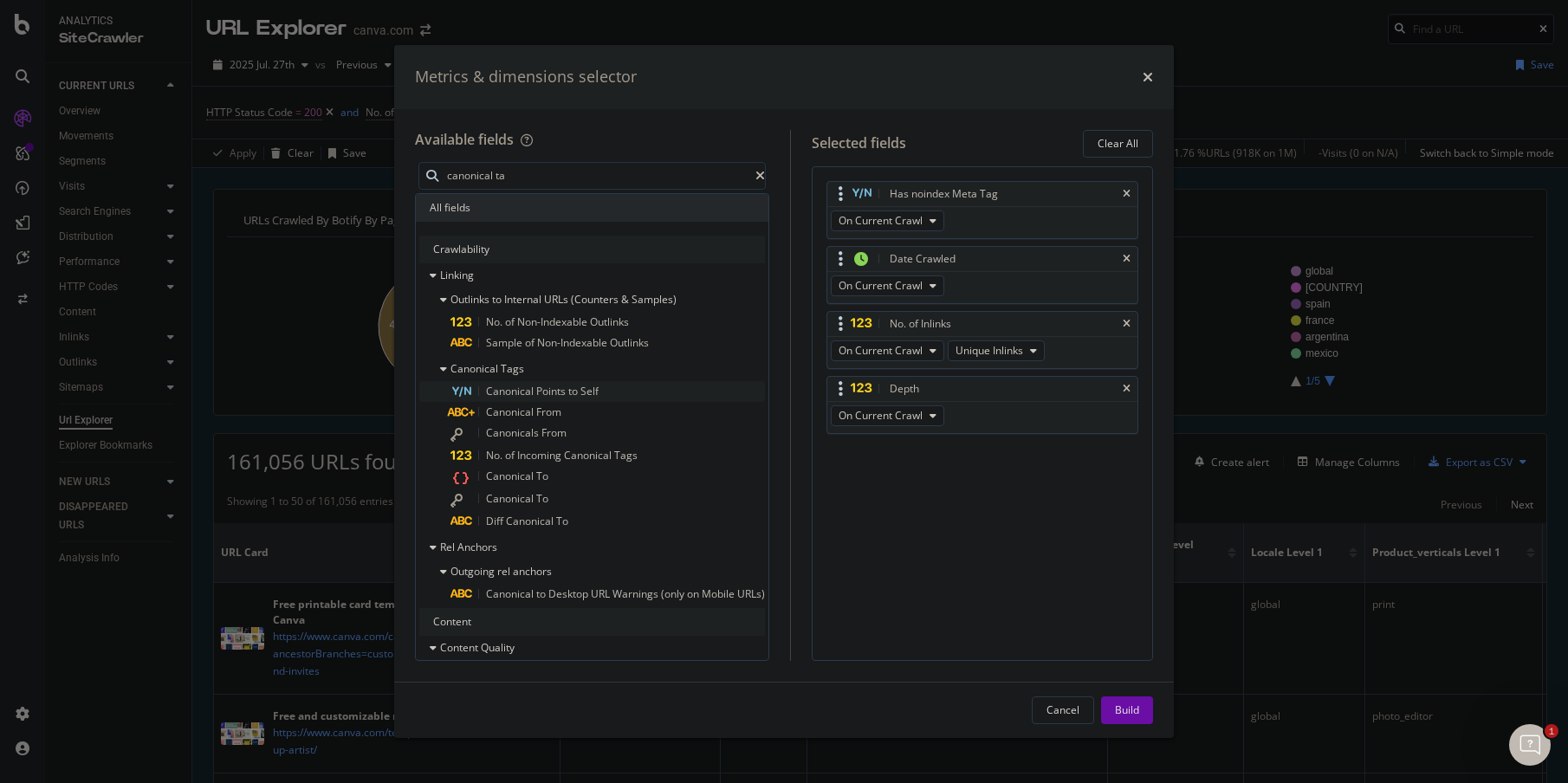 click on "Points" at bounding box center (552, 391) 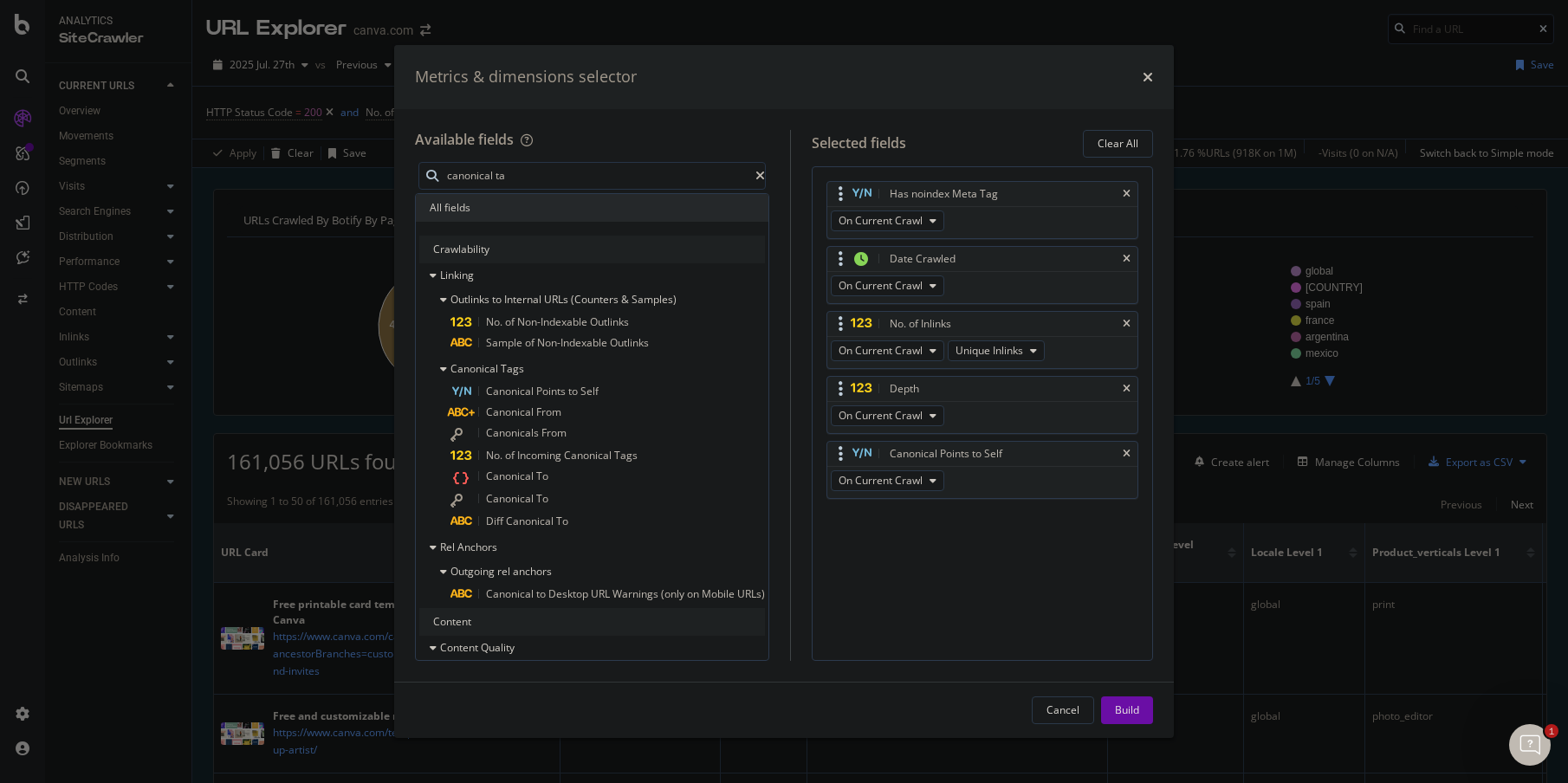click on "Build" at bounding box center [1127, 709] 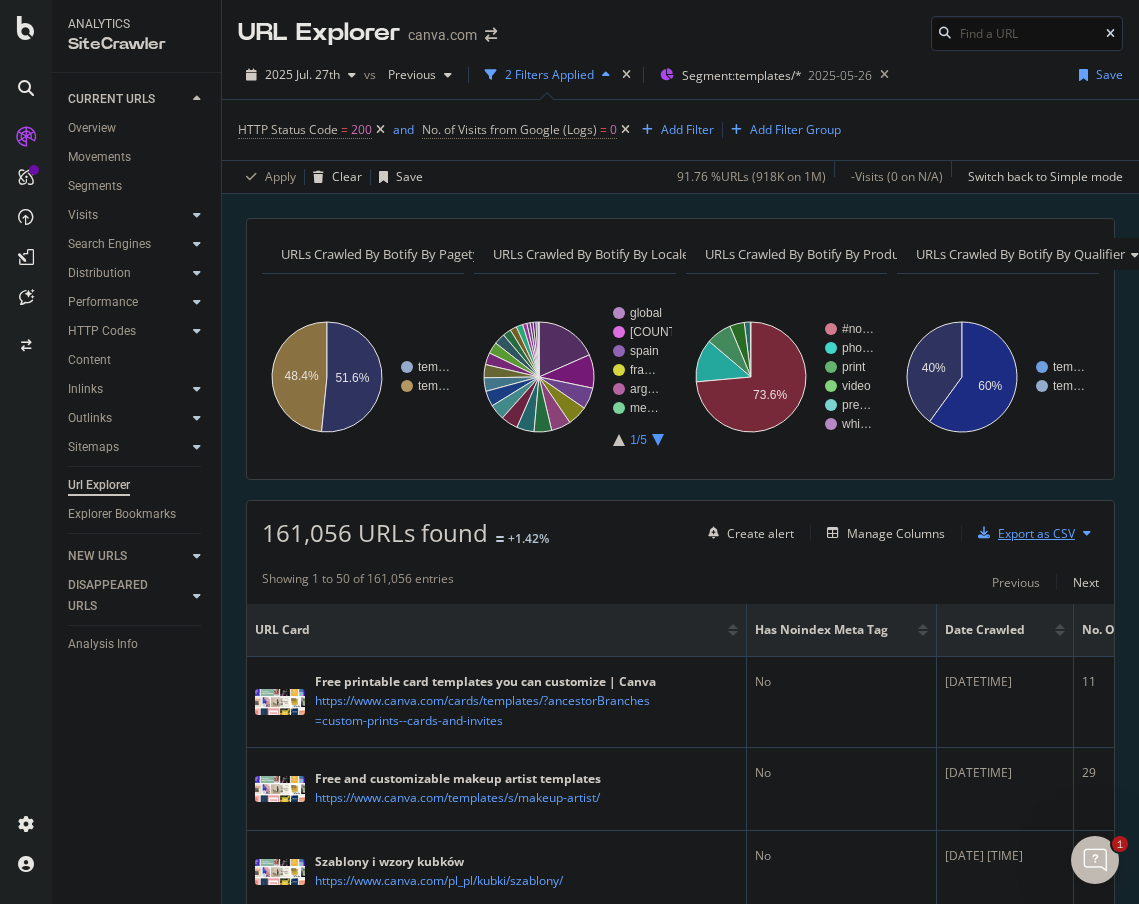 click on "Export as CSV" at bounding box center (1036, 533) 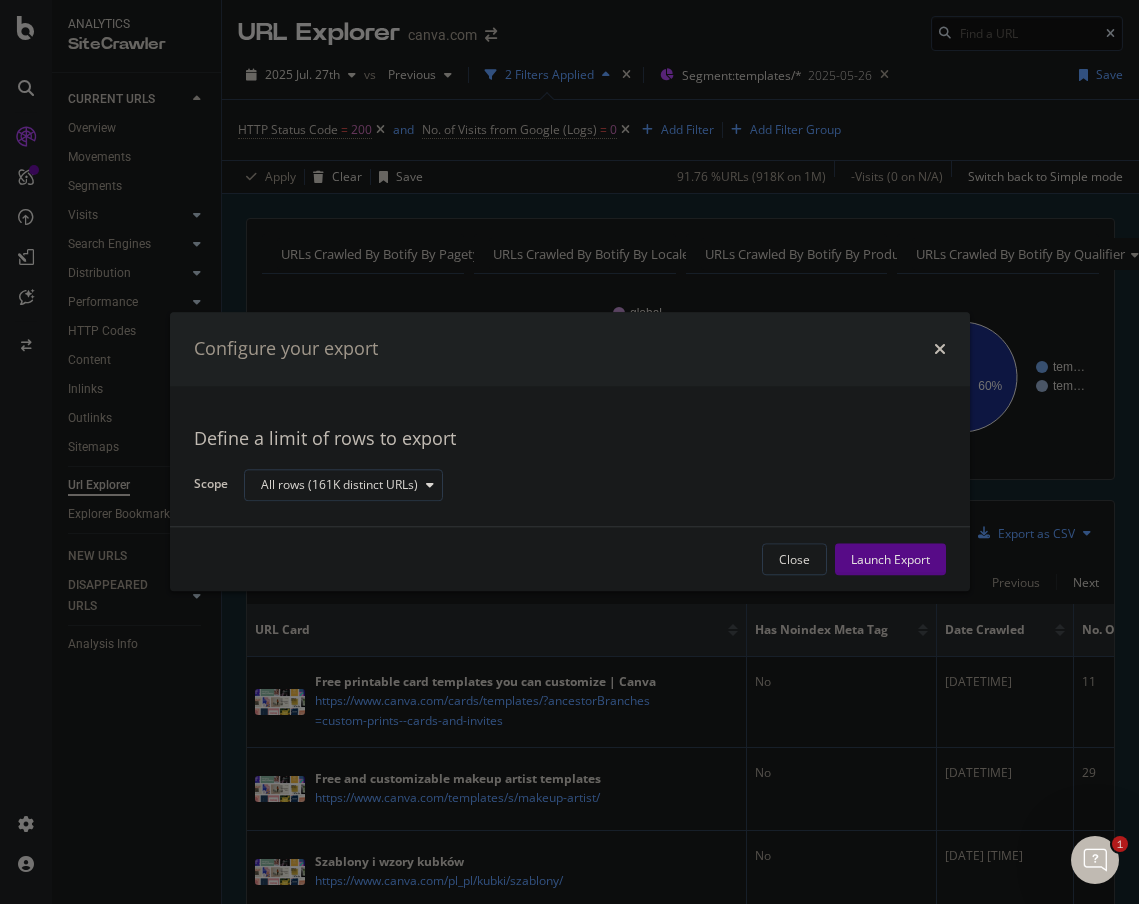 click on "Launch Export" at bounding box center (890, 559) 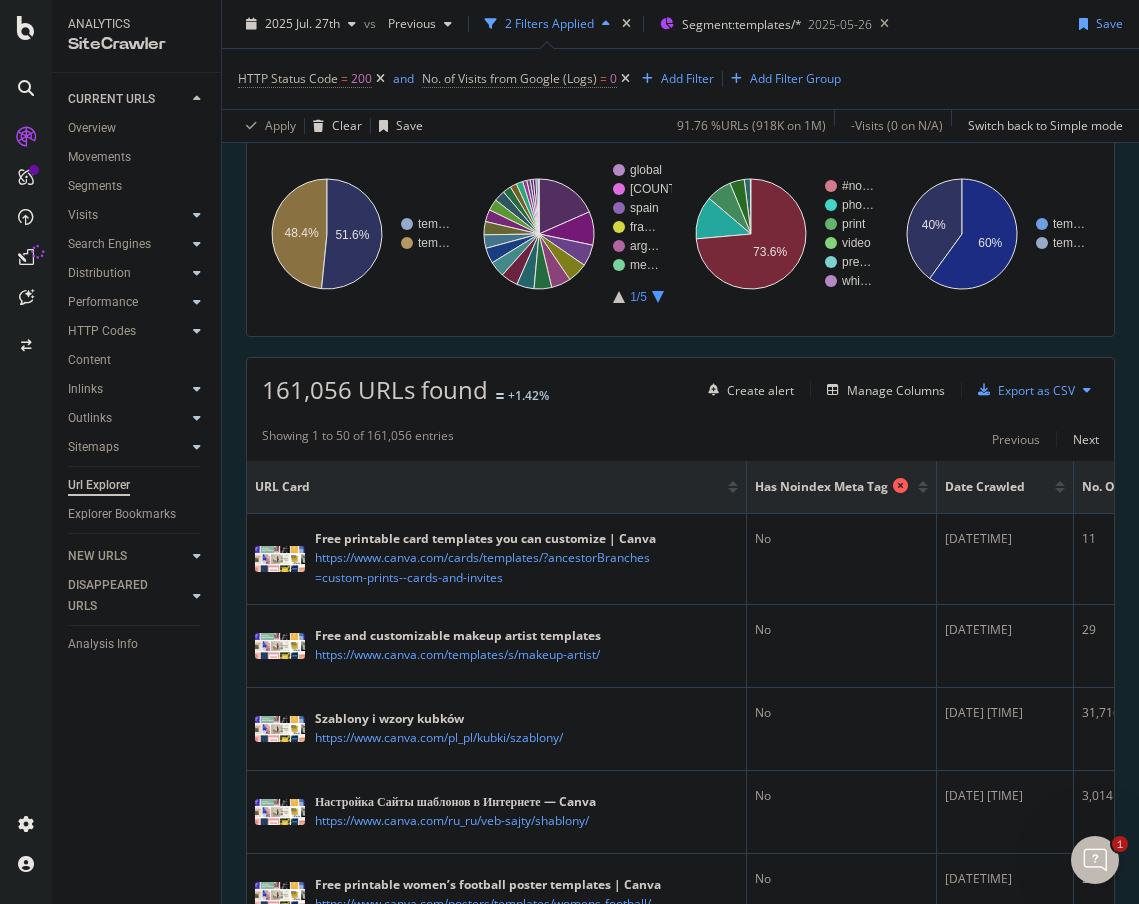 scroll, scrollTop: 199, scrollLeft: 0, axis: vertical 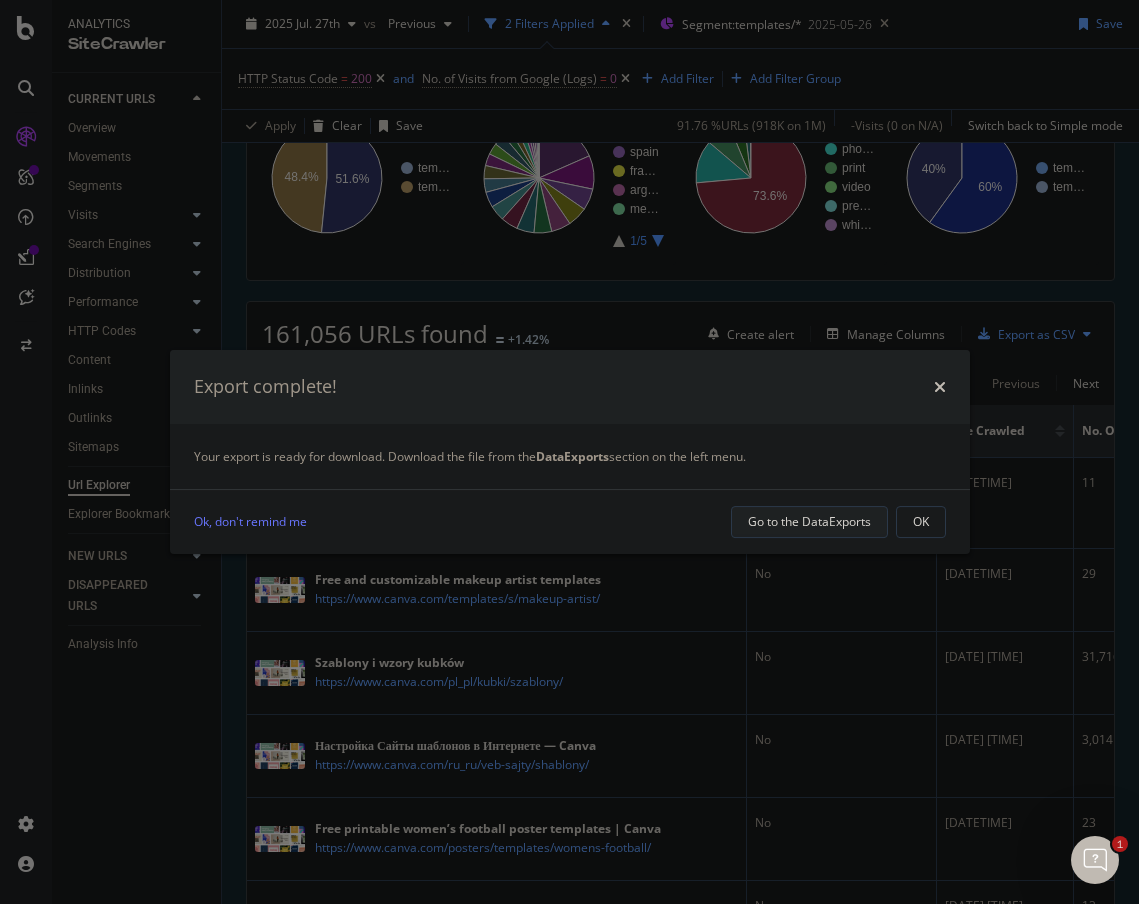 click on "Go to the DataExports" at bounding box center (809, 521) 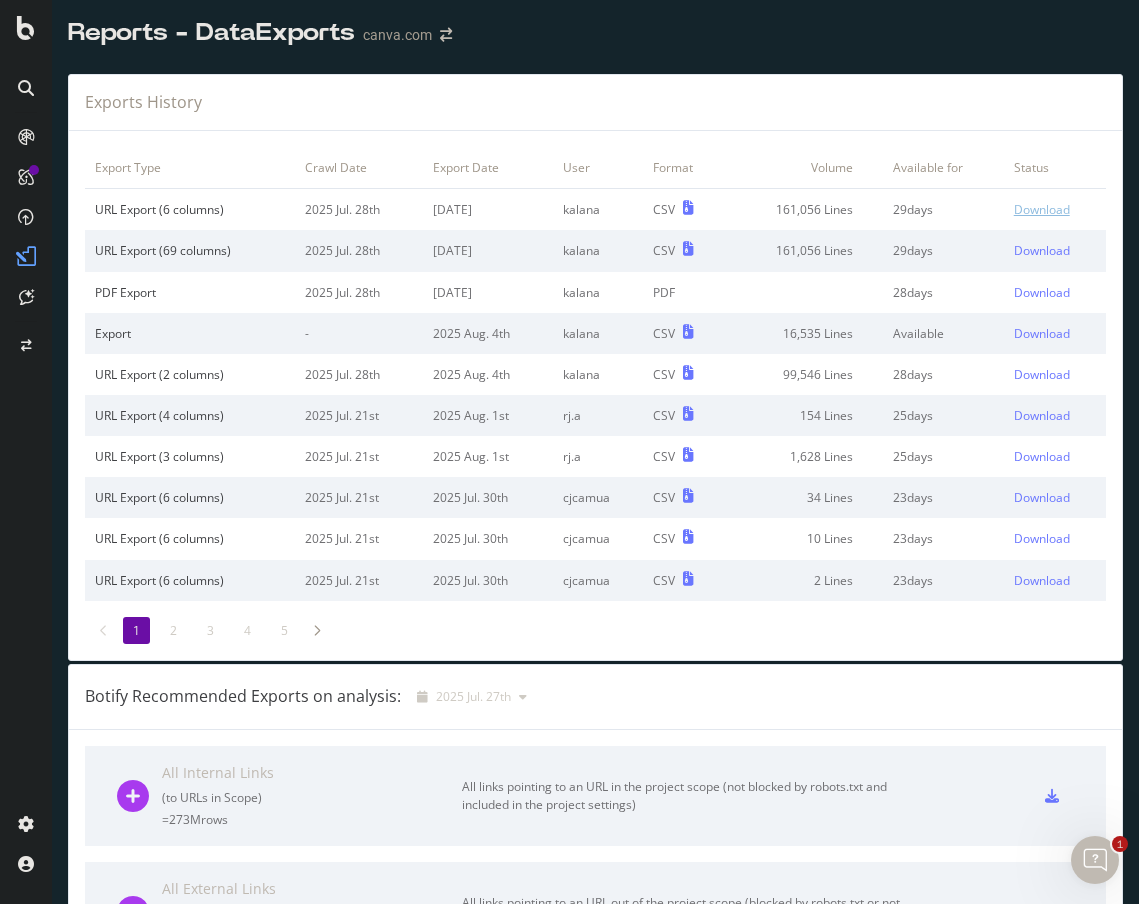 click on "Download" at bounding box center [1042, 209] 